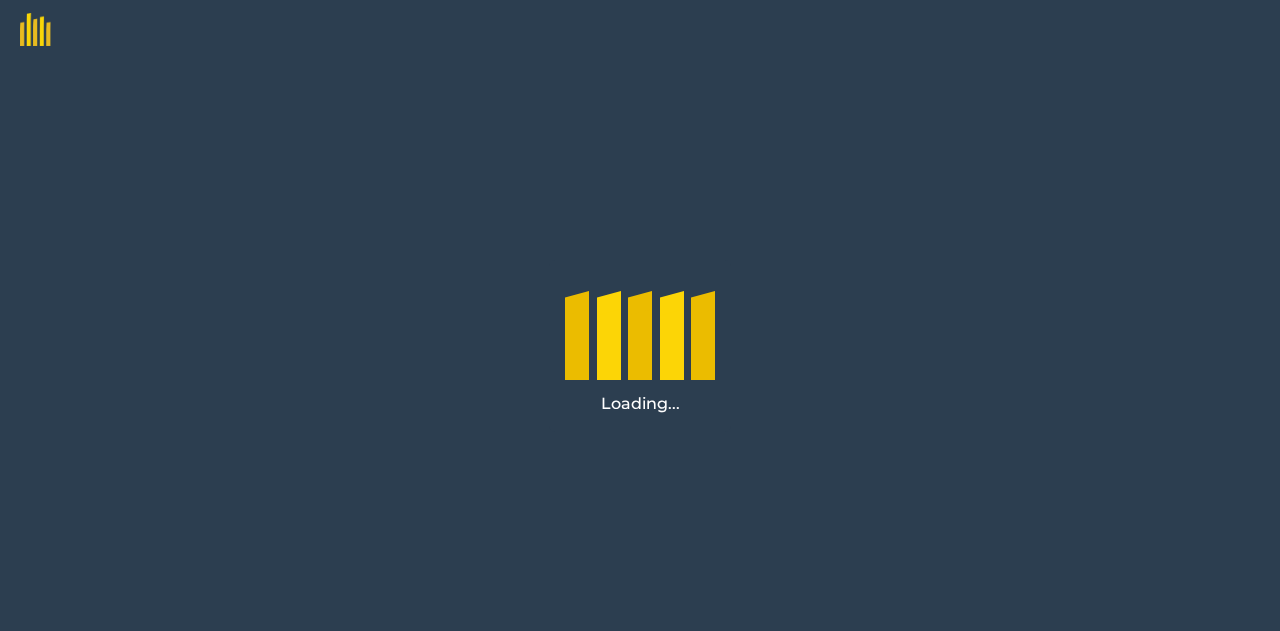 scroll, scrollTop: 0, scrollLeft: 0, axis: both 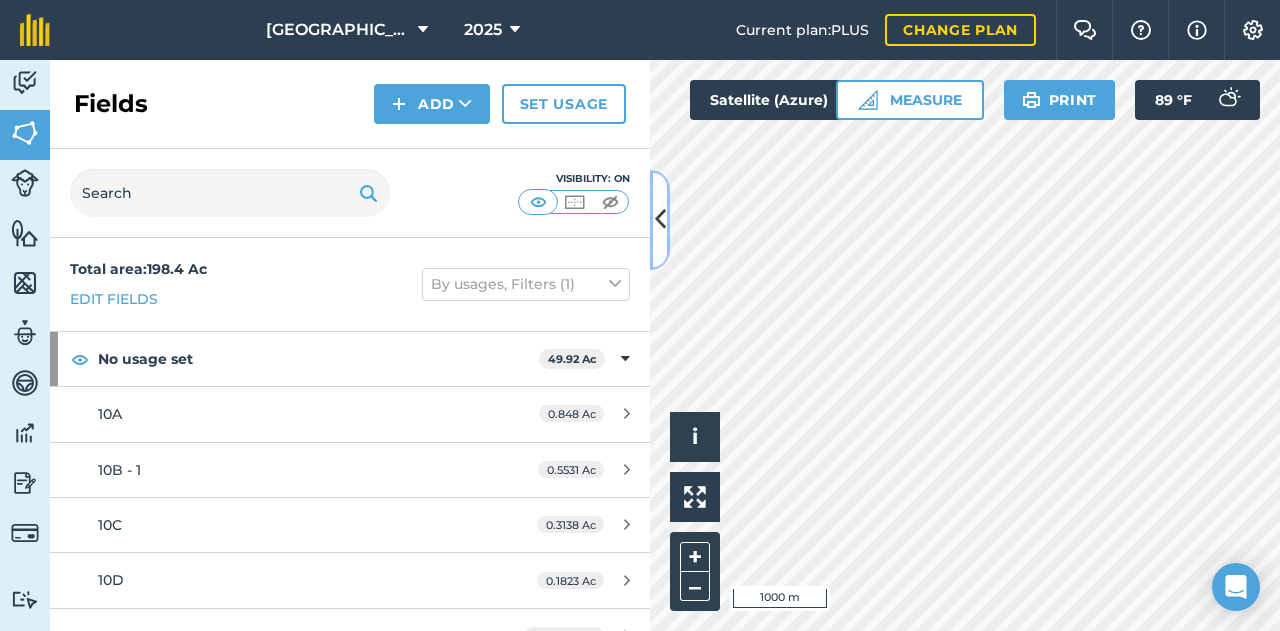 click at bounding box center (660, 220) 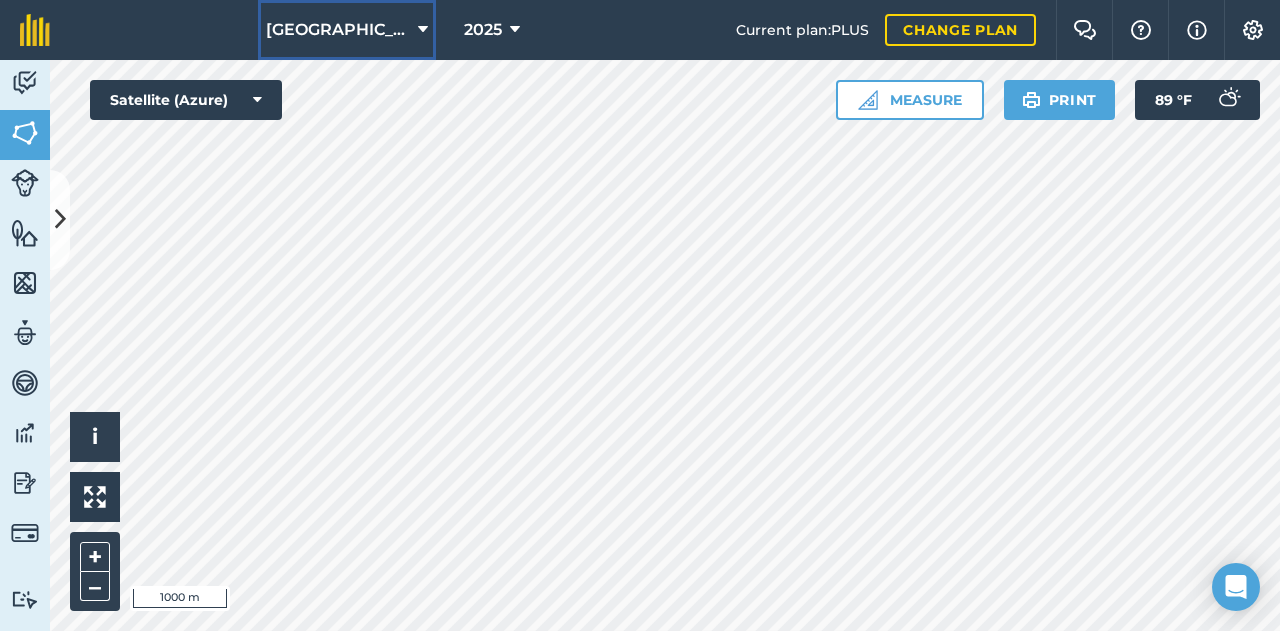 click on "[GEOGRAPHIC_DATA]" at bounding box center [338, 30] 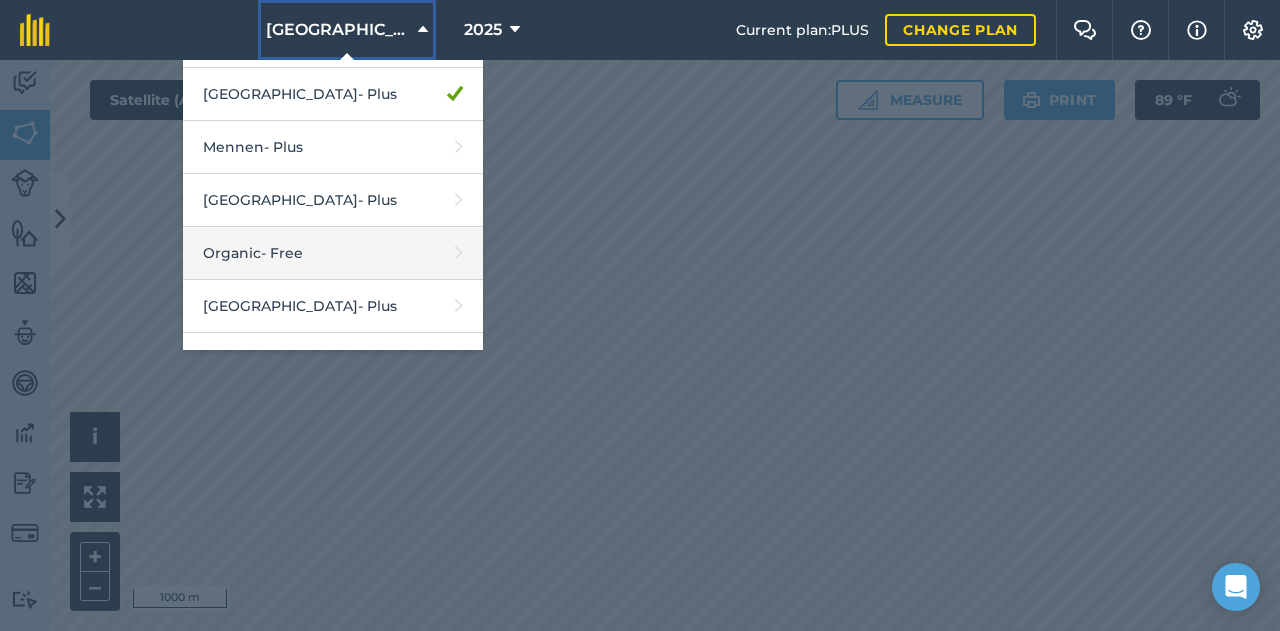 scroll, scrollTop: 70, scrollLeft: 0, axis: vertical 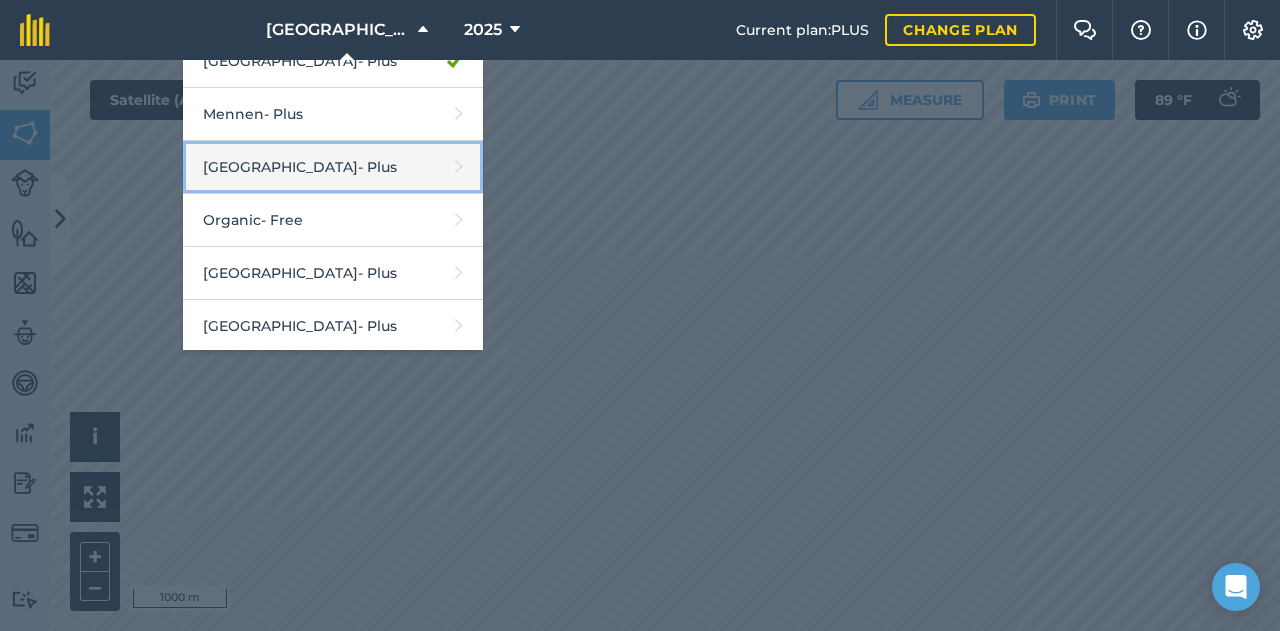 click on "Middle Valley  - Plus" at bounding box center (333, 167) 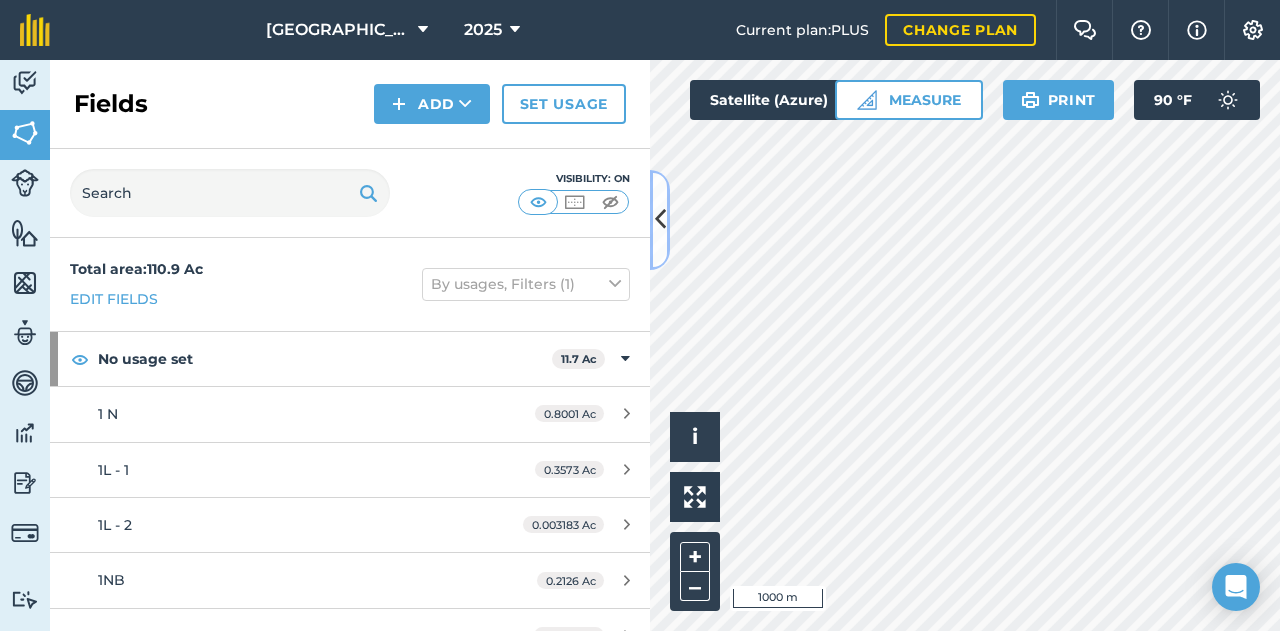 click at bounding box center (660, 220) 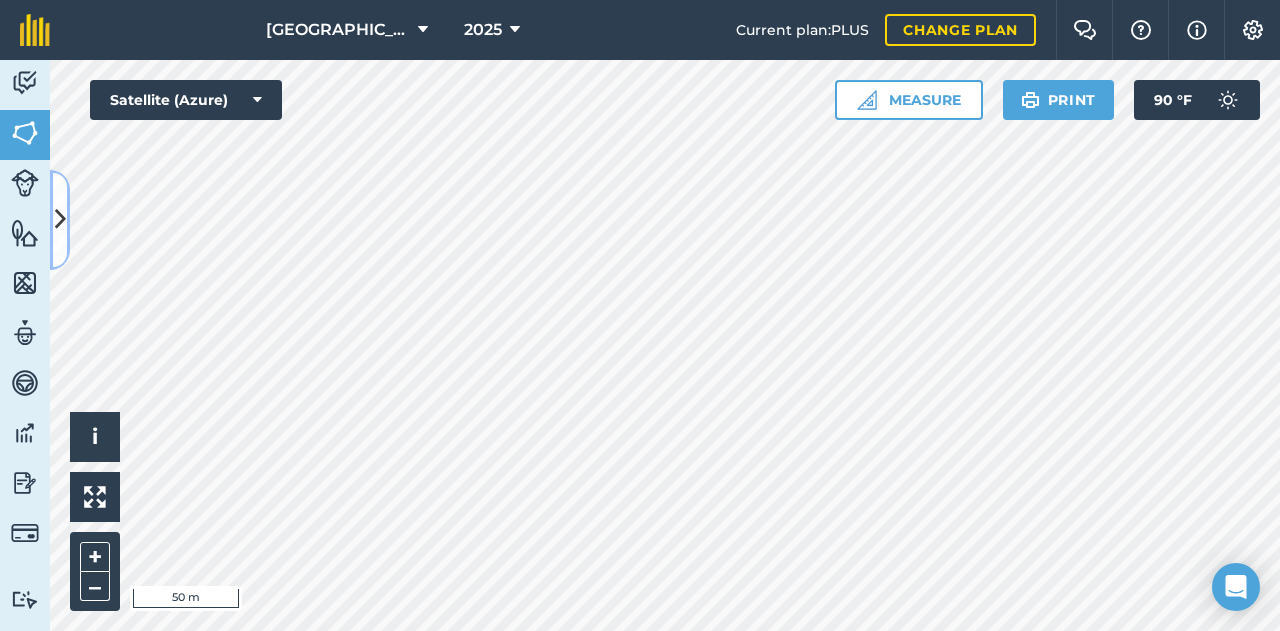 click at bounding box center [60, 219] 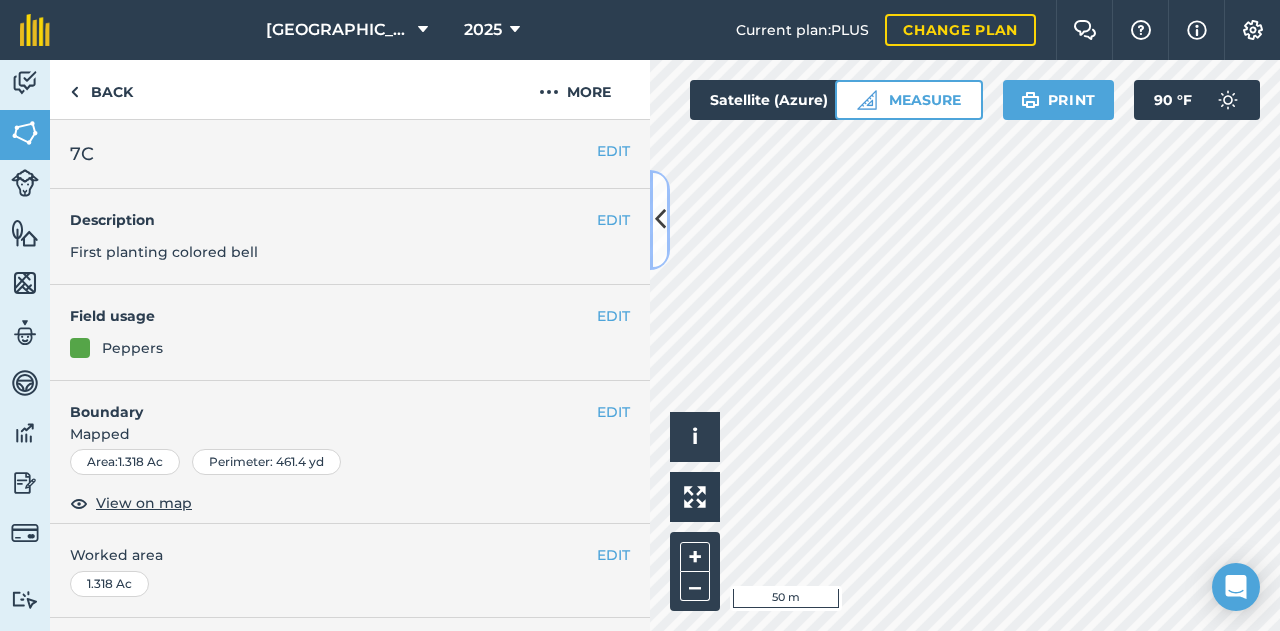 click at bounding box center [660, 219] 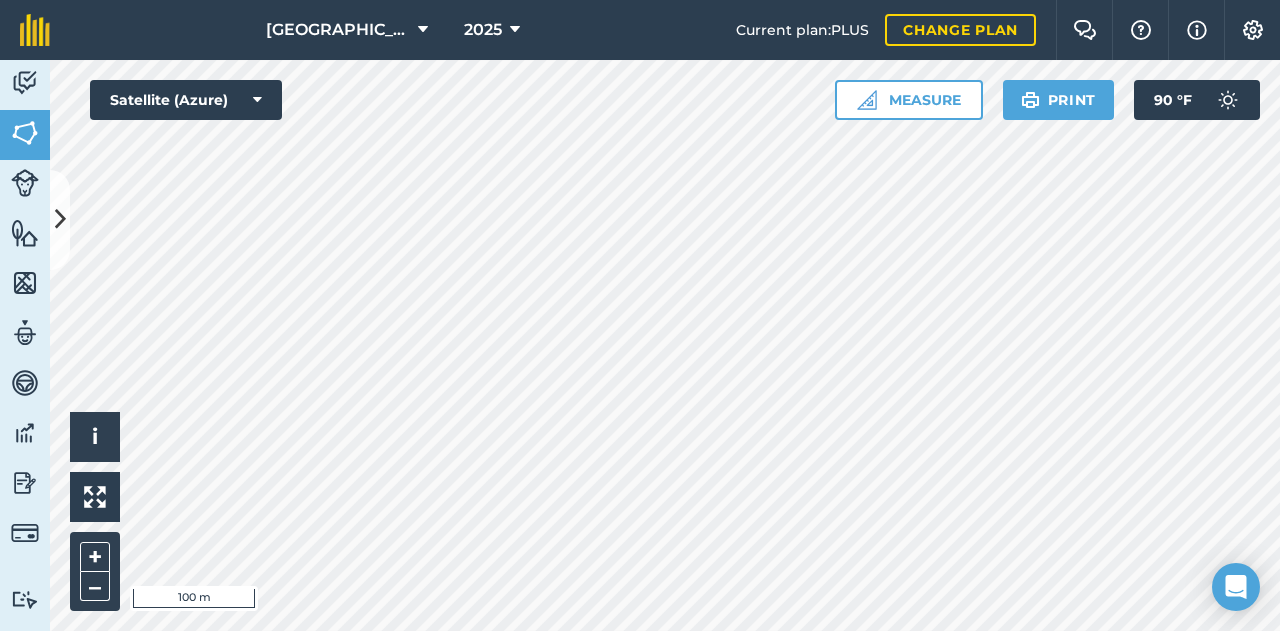 click on "Middle Valley 2025 Current plan :  PLUS   Change plan Farm Chat Help Info Settings [GEOGRAPHIC_DATA]  -  2025 Reproduced with the permission of  Microsoft Printed on  [DATE] Field usages No usage set Apples Asparagus Beans BEANS: DRY Brassicas BRUSSELS-SPROUTS CORN Cucurbits Eggplant  Garlic Hay High Tunnel Indian Corn Itsy-[PERSON_NAME] LETTUCE Melons Onion Other OTHER-CROPS - Rye PARSNIP PEACH Peppers Potatoes  Pumpkins Purple Asparagus Rhubarb Rutabaga Strawberries (Plastic) Strawberries - Matted Row Sweet Corn Tomatoes TREES-CHRISTMAS: OTHERS WATERMELOEN Feature types Drain Reference Point Drain Tile High Tunnel Solid Drainage pipe Activity Fields Livestock Features Maps Team Vehicles Data Reporting Billing Tutorials Tutorials Fields   Add   Set usage Visibility: On Total area :  110.9   Ac Edit fields By usages, Filters (1) No usage set 11.7   Ac 1 N 0.8001   Ac 1L - 1 0.3573   Ac 1L - 2 0.003183   Ac 1NB 0.2126   Ac 5P 0.9247   Ac 6D 1.321   Ac 6F 1.376   Ac 7 E 0.7813   Ac 8A 1.279   Ac" at bounding box center (640, 315) 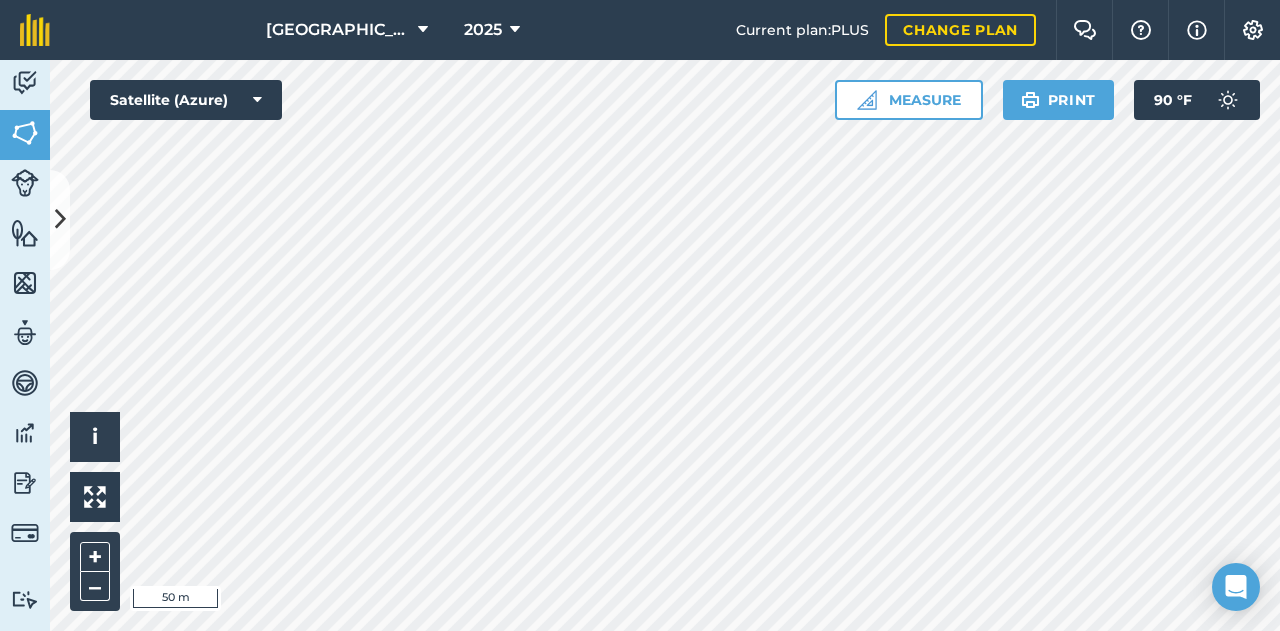 click on "Middle Valley 2025 Current plan :  PLUS   Change plan Farm Chat Help Info Settings [GEOGRAPHIC_DATA]  -  2025 Reproduced with the permission of  Microsoft Printed on  [DATE] Field usages No usage set Apples Asparagus Beans BEANS: DRY Brassicas BRUSSELS-SPROUTS CORN Cucurbits Eggplant  Garlic Hay High Tunnel Indian Corn Itsy-[PERSON_NAME] LETTUCE Melons Onion Other OTHER-CROPS - Rye PARSNIP PEACH Peppers Potatoes  Pumpkins Purple Asparagus Rhubarb Rutabaga Strawberries (Plastic) Strawberries - Matted Row Sweet Corn Tomatoes TREES-CHRISTMAS: OTHERS WATERMELOEN Feature types Drain Reference Point Drain Tile High Tunnel Solid Drainage pipe Activity Fields Livestock Features Maps Team Vehicles Data Reporting Billing Tutorials Tutorials Fields   Add   Set usage Visibility: On Total area :  110.9   Ac Edit fields By usages, Filters (1) No usage set 11.7   Ac 1 N 0.8001   Ac 1L - 1 0.3573   Ac 1L - 2 0.003183   Ac 1NB 0.2126   Ac 5P 0.9247   Ac 6D 1.321   Ac 6F 1.376   Ac 7 E 0.7813   Ac 8A 1.279   Ac PG TEST 4.644" at bounding box center (640, 315) 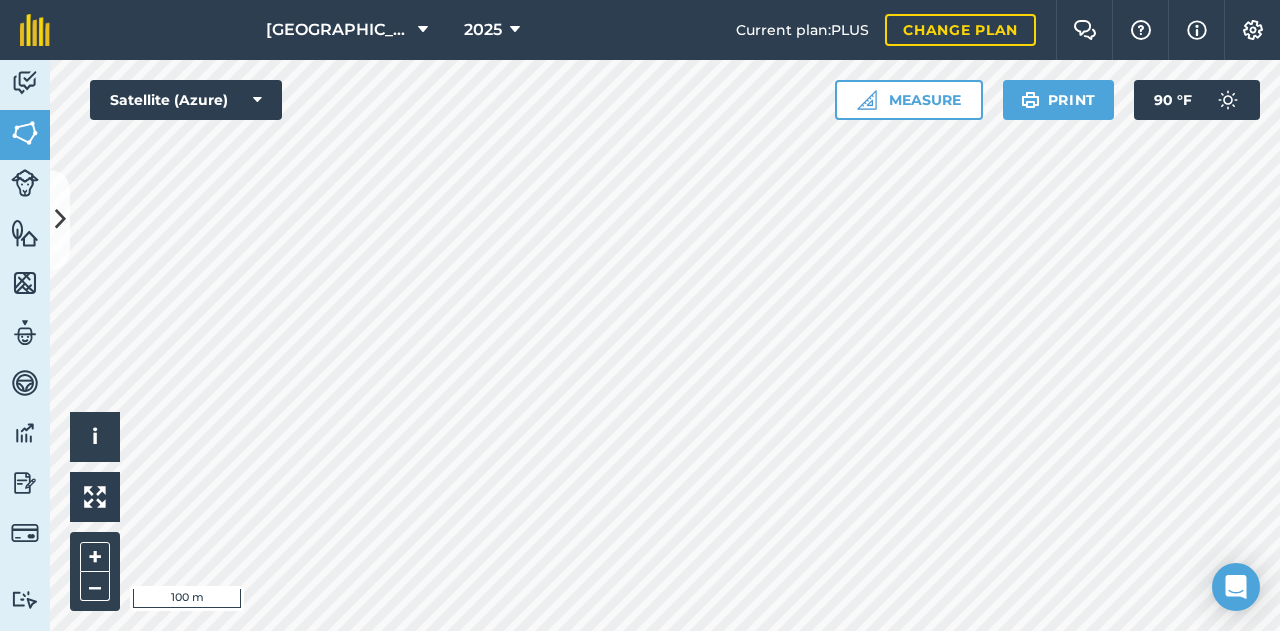 click on "Middle Valley 2025 Current plan :  PLUS   Change plan Farm Chat Help Info Settings [GEOGRAPHIC_DATA]  -  2025 Reproduced with the permission of  Microsoft Printed on  [DATE] Field usages No usage set Apples Asparagus Beans BEANS: DRY Brassicas BRUSSELS-SPROUTS CORN Cucurbits Eggplant  Garlic Hay High Tunnel Indian Corn Itsy-[PERSON_NAME] LETTUCE Melons Onion Other OTHER-CROPS - Rye PARSNIP PEACH Peppers Potatoes  Pumpkins Purple Asparagus Rhubarb Rutabaga Strawberries (Plastic) Strawberries - Matted Row Sweet Corn Tomatoes TREES-CHRISTMAS: OTHERS WATERMELOEN Feature types Drain Reference Point Drain Tile High Tunnel Solid Drainage pipe Activity Fields Livestock Features Maps Team Vehicles Data Reporting Billing Tutorials Tutorials Fields   Add   Set usage Visibility: On Total area :  110.9   Ac Edit fields By usages, Filters (1) No usage set 11.7   Ac 1 N 0.8001   Ac 1L - 1 0.3573   Ac 1L - 2 0.003183   Ac 1NB 0.2126   Ac 5P 0.9247   Ac 6D 1.321   Ac 6F 1.376   Ac 7 E 0.7813   Ac 8A 1.279   Ac" at bounding box center (640, 315) 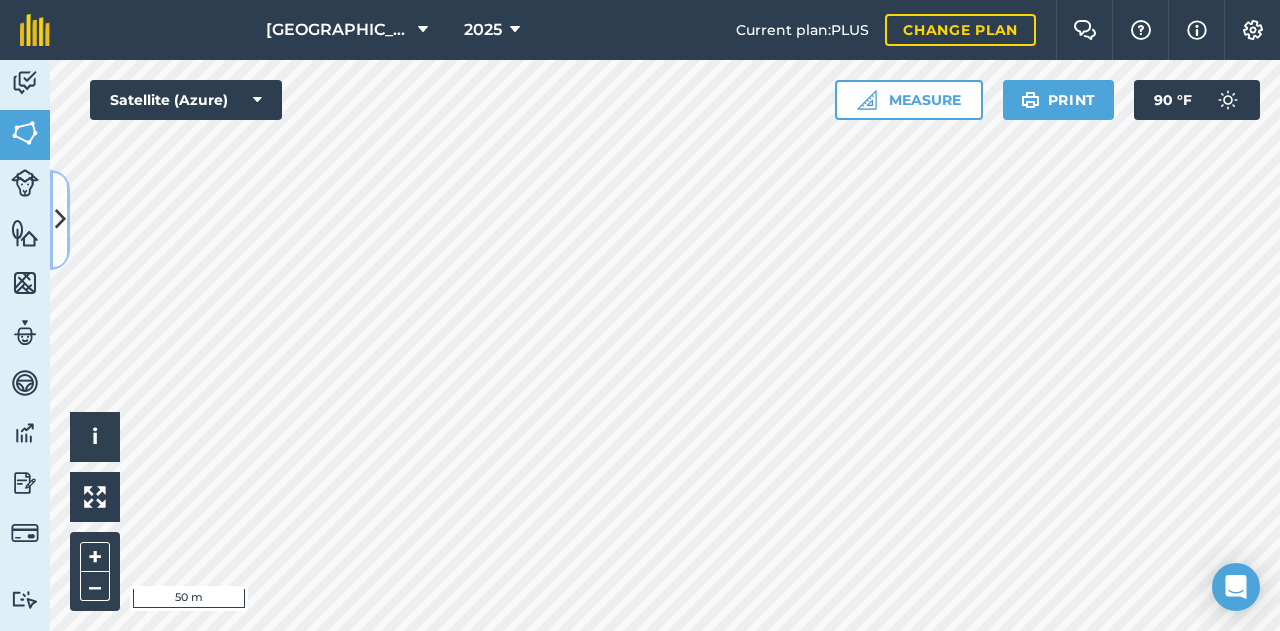 click at bounding box center (60, 219) 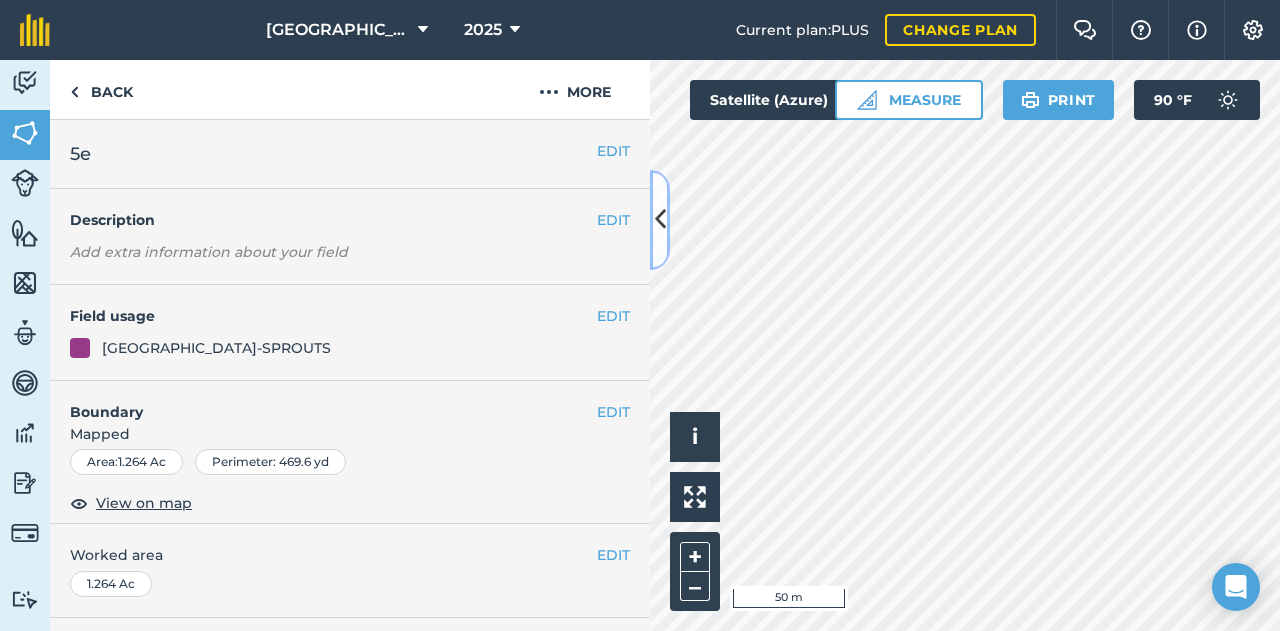 click at bounding box center [660, 219] 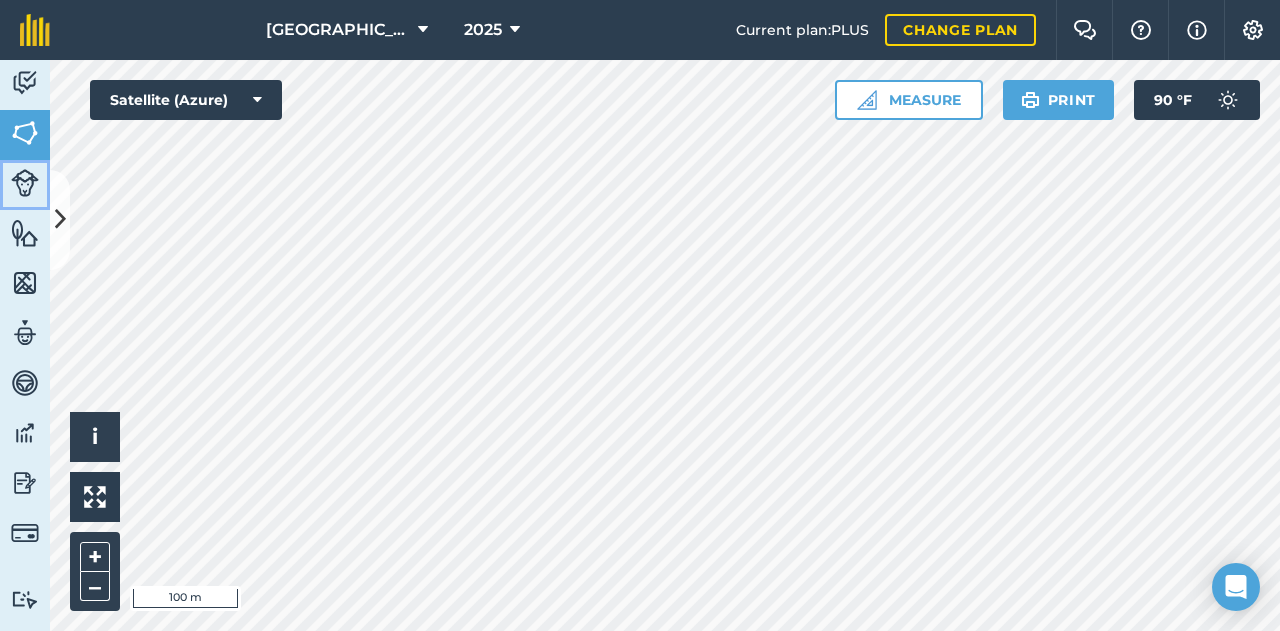 click on "Livestock" at bounding box center (25, 185) 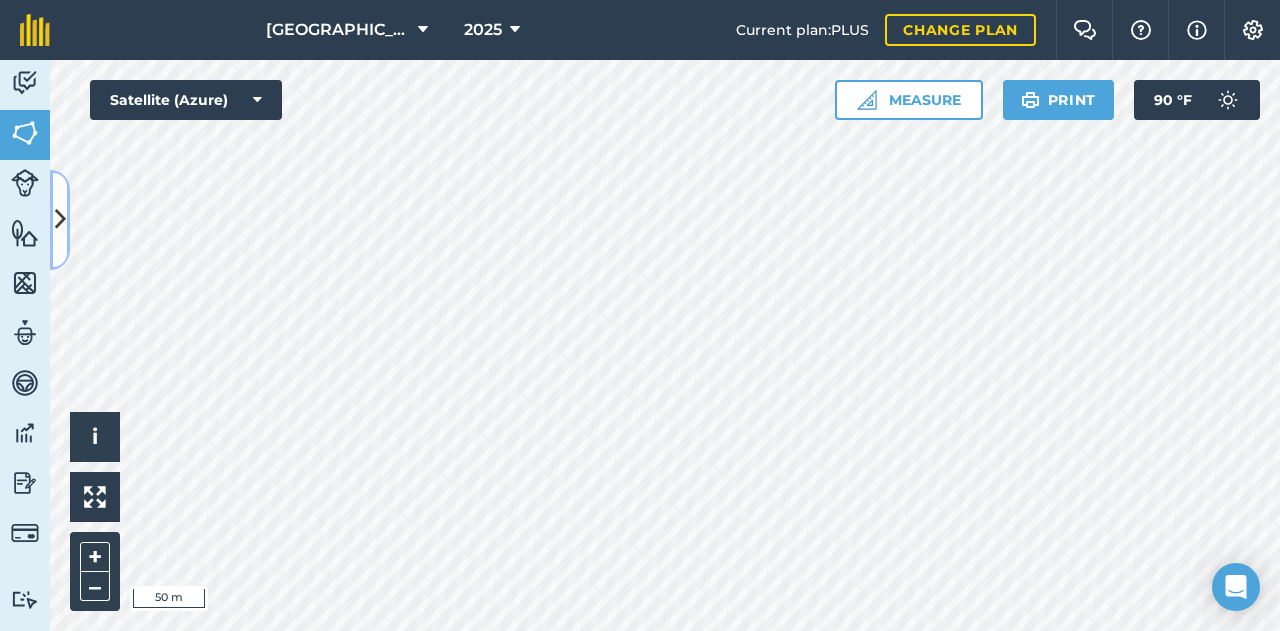 click at bounding box center [60, 219] 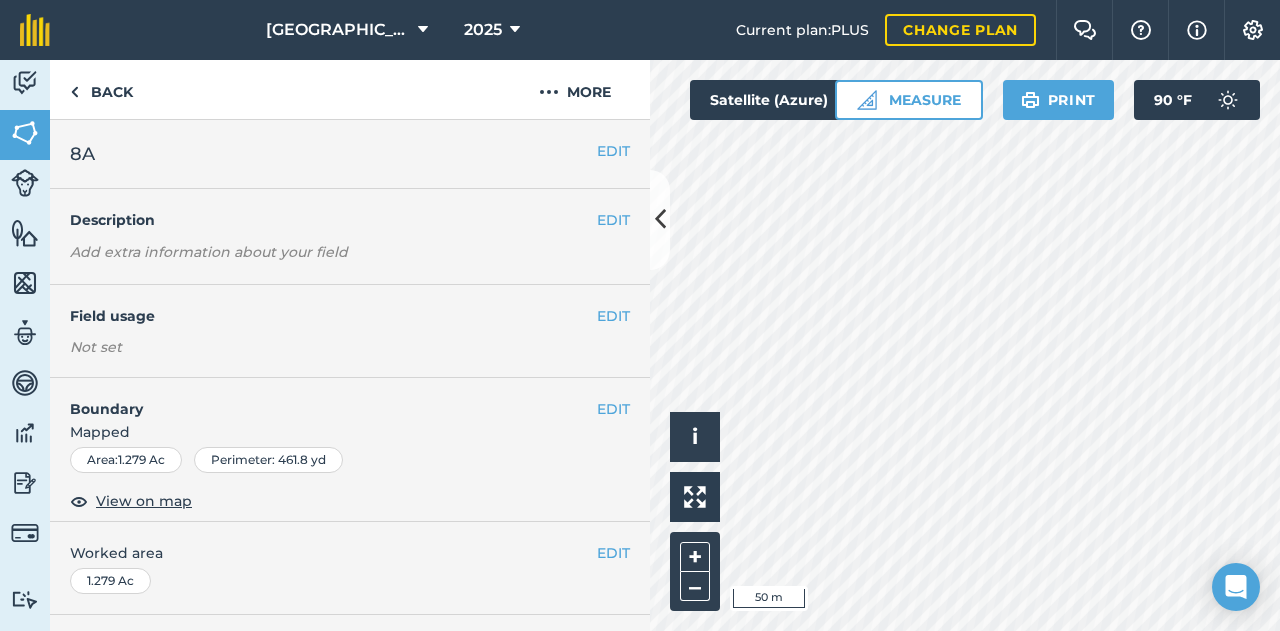 click on "EDIT Field usage Not set" at bounding box center [350, 331] 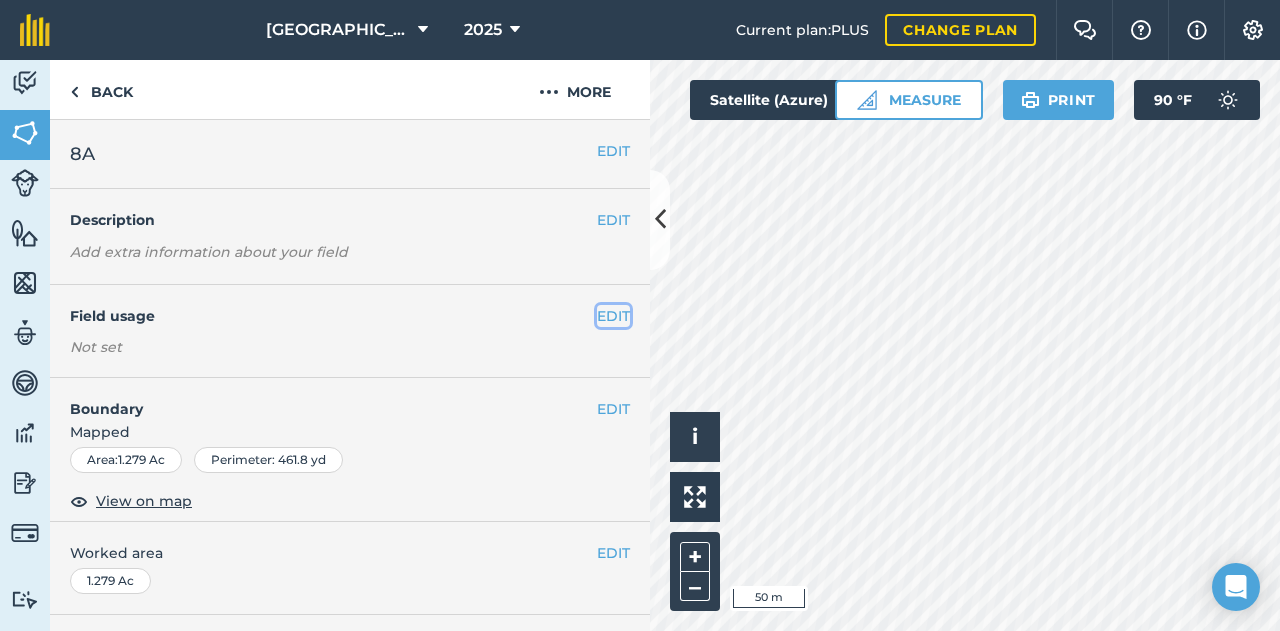 click on "EDIT" at bounding box center (613, 316) 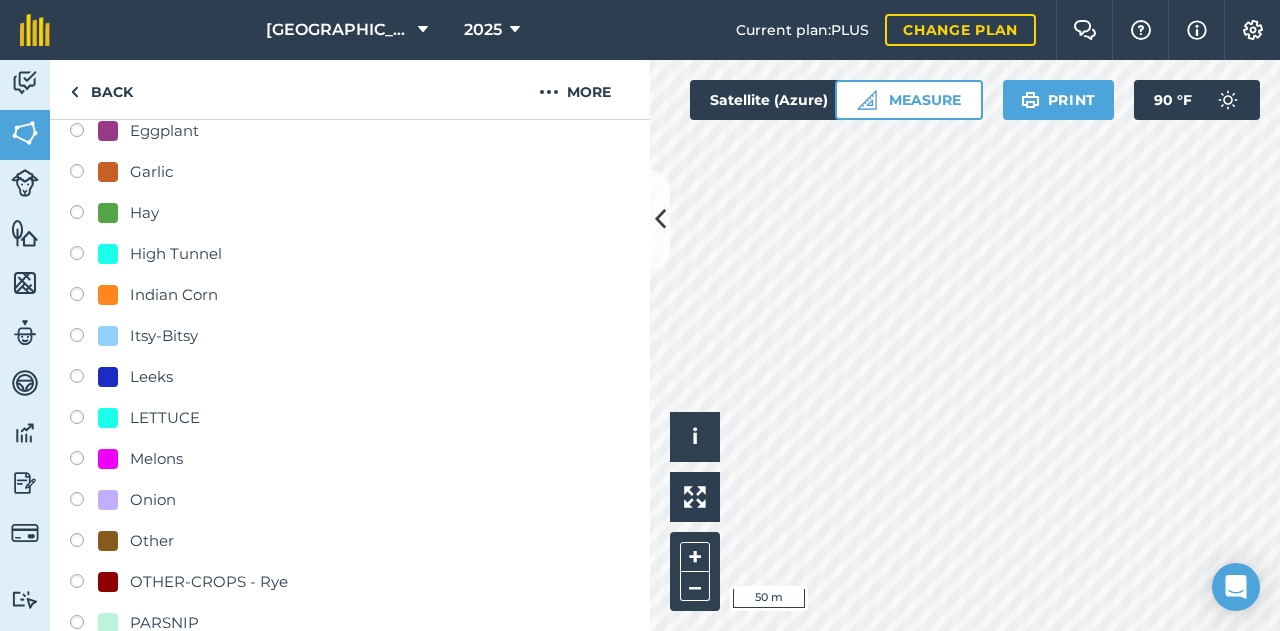 scroll, scrollTop: 600, scrollLeft: 0, axis: vertical 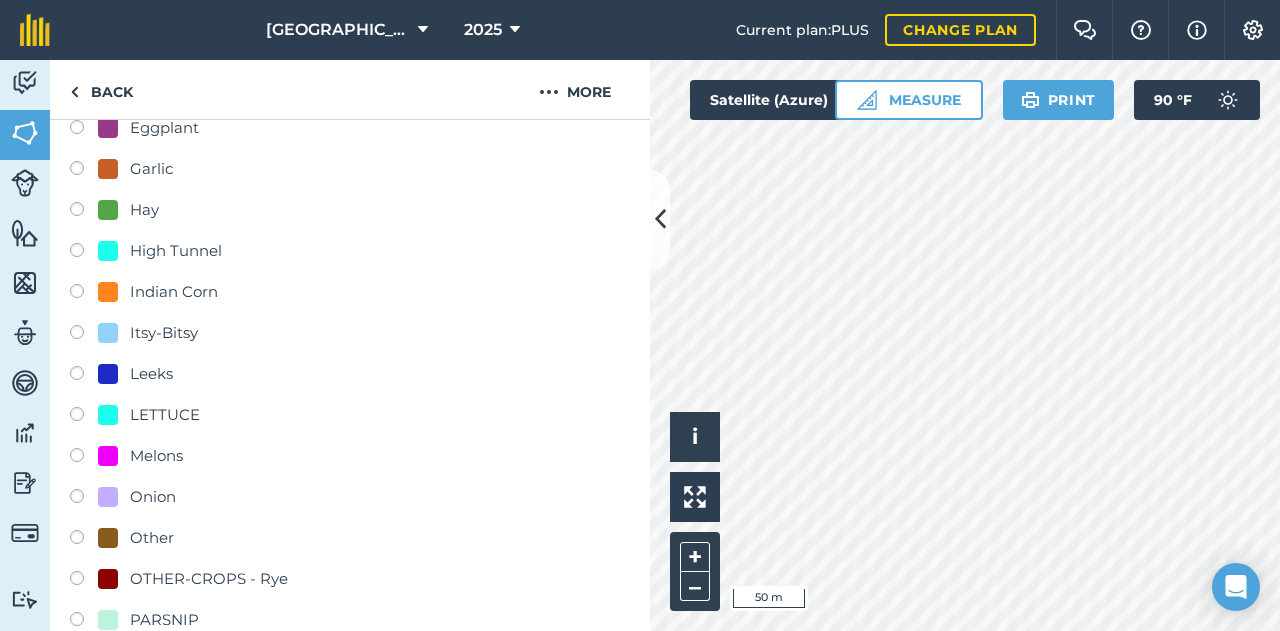 click on "Itsy-Bitsy" at bounding box center [350, 335] 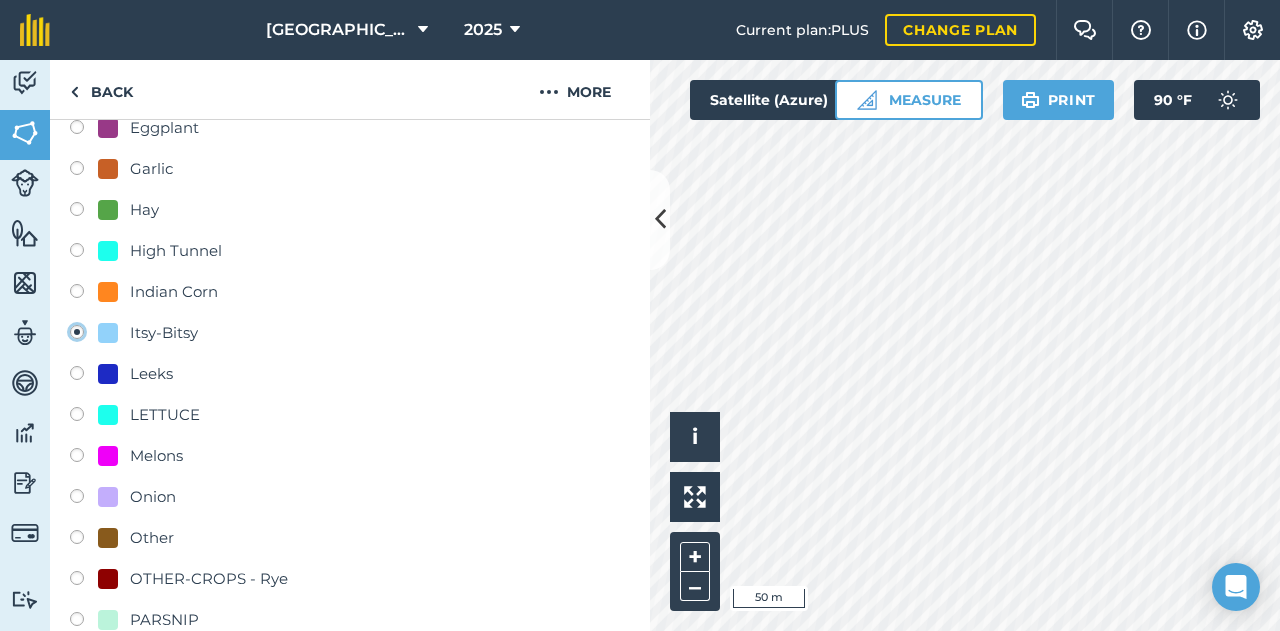 radio on "true" 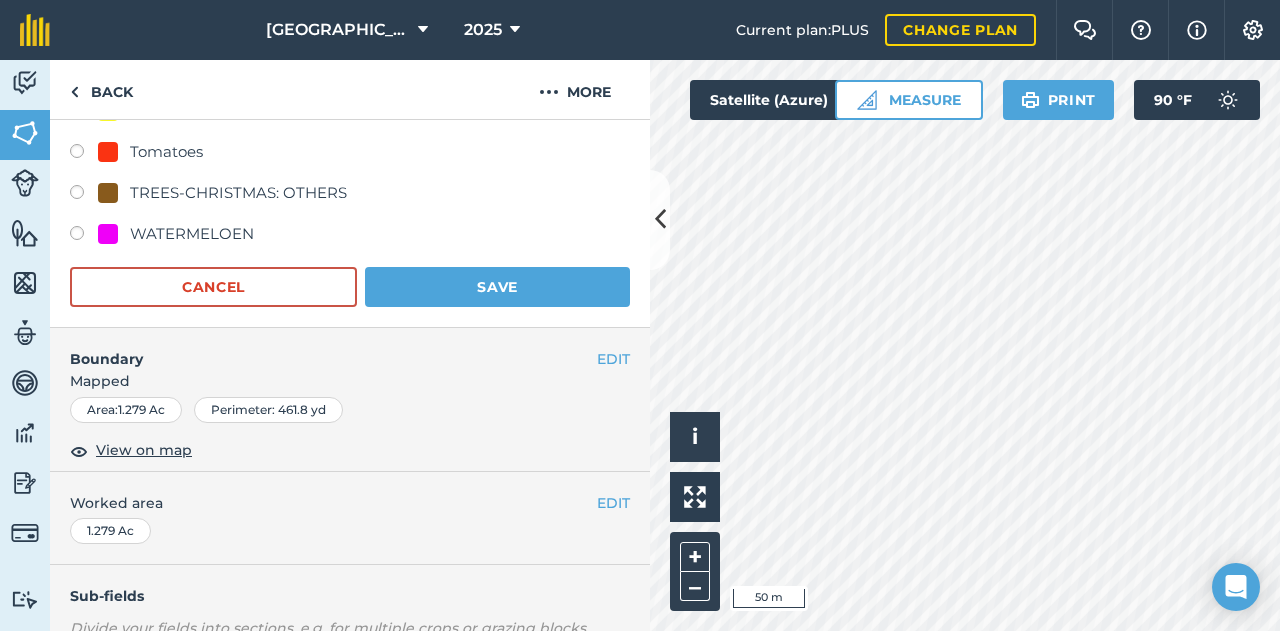 scroll, scrollTop: 1500, scrollLeft: 0, axis: vertical 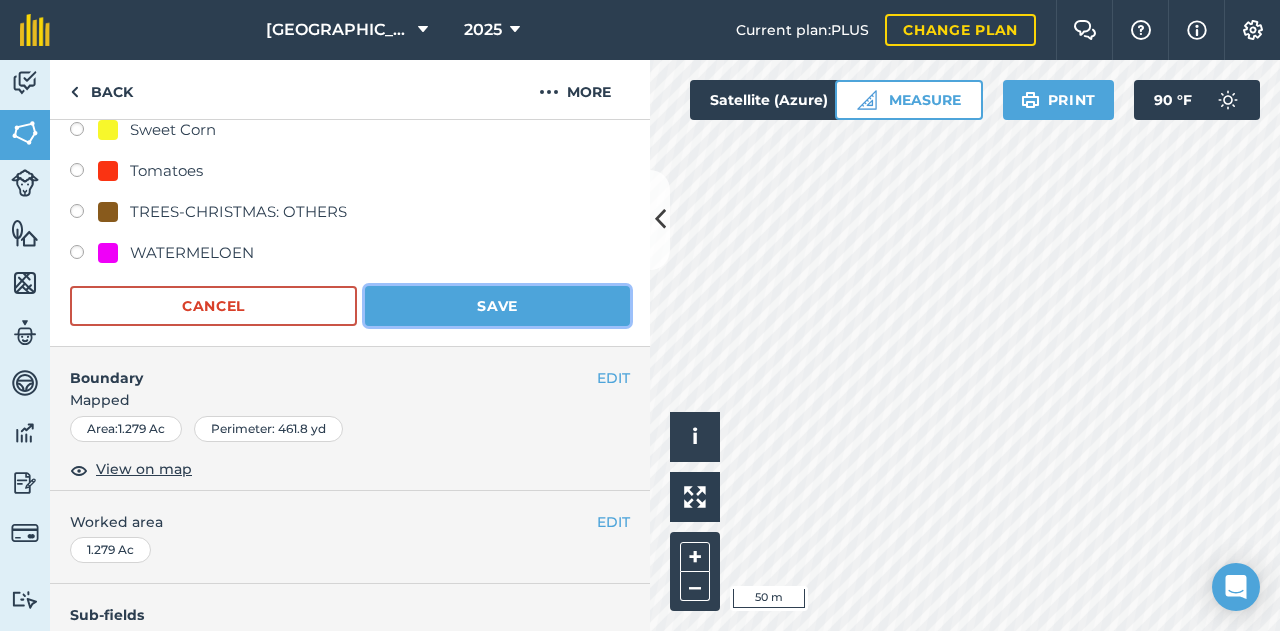 click on "Save" at bounding box center [497, 306] 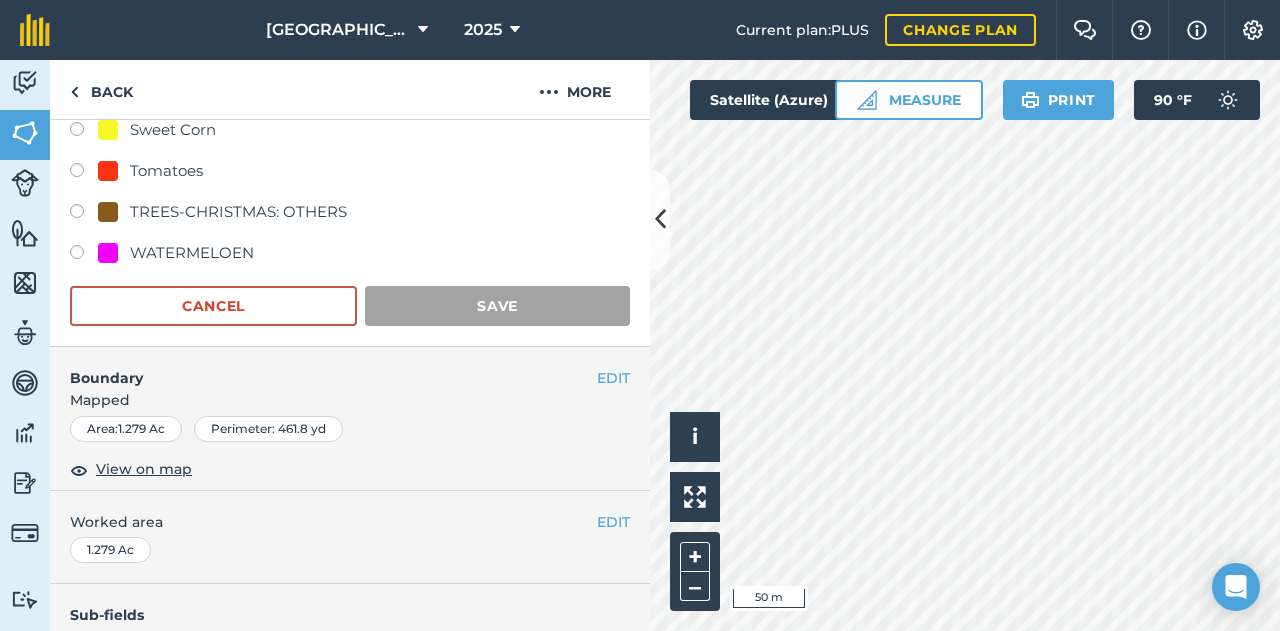 scroll, scrollTop: 361, scrollLeft: 0, axis: vertical 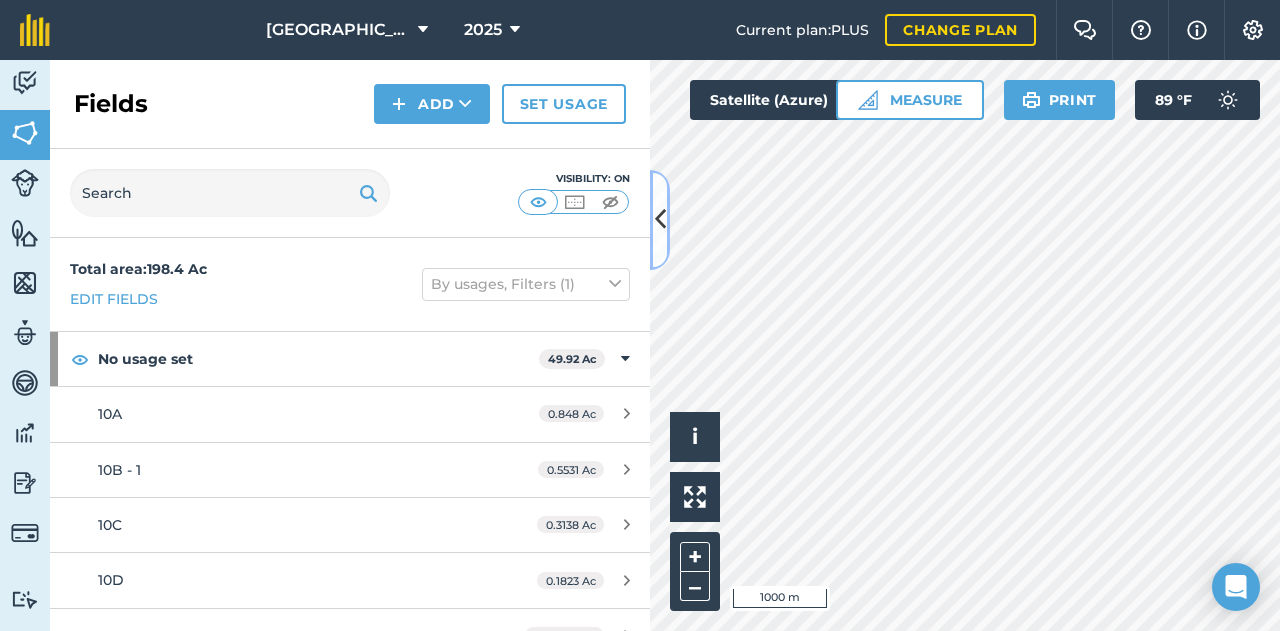 click at bounding box center [660, 220] 